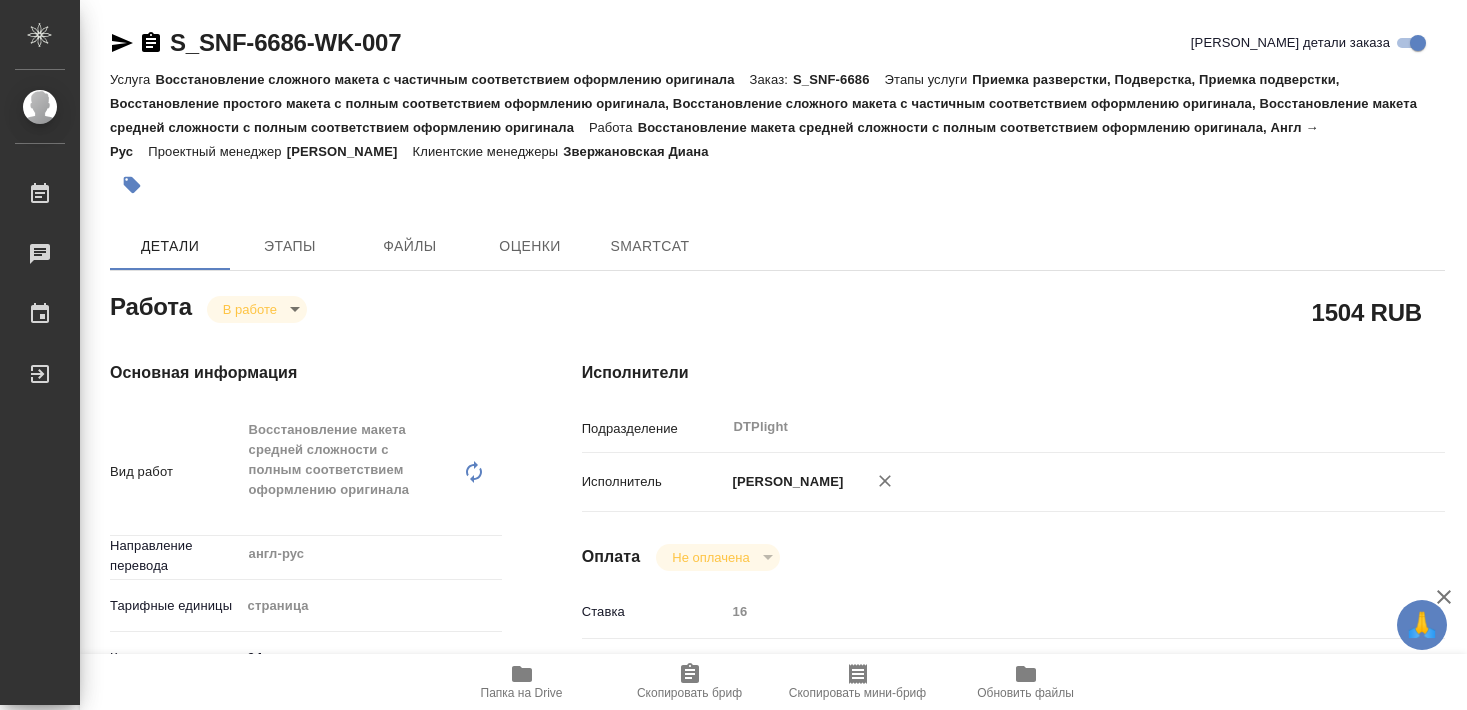 type on "x" 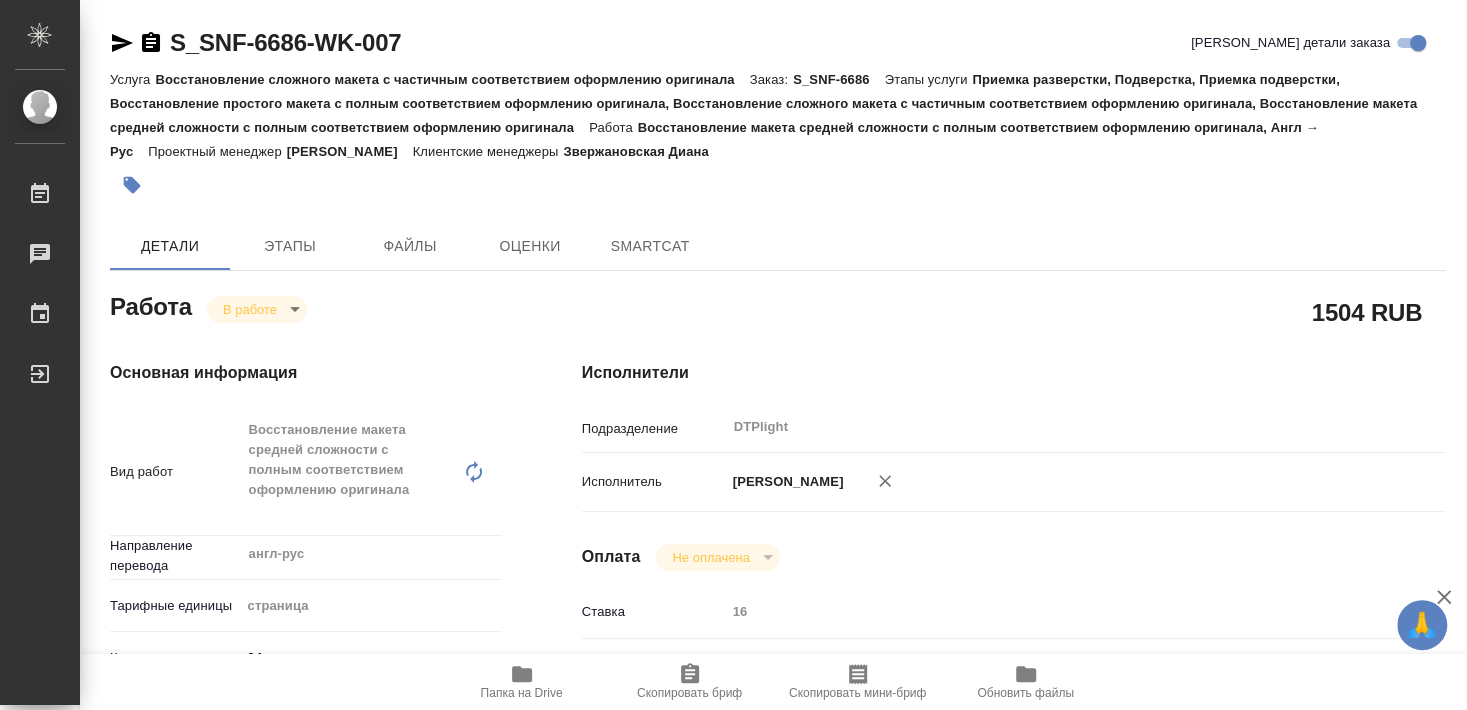 type on "x" 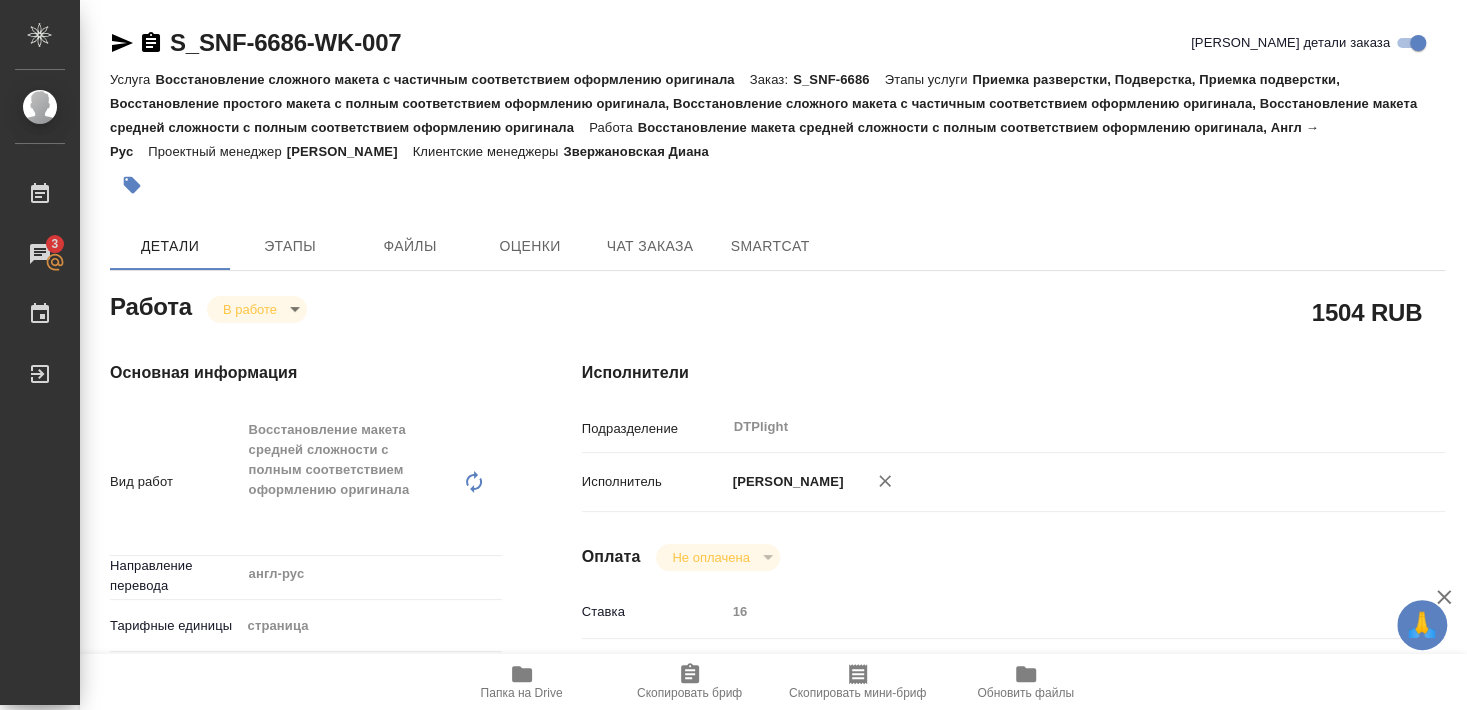 click on "Папка на Drive" at bounding box center (522, 693) 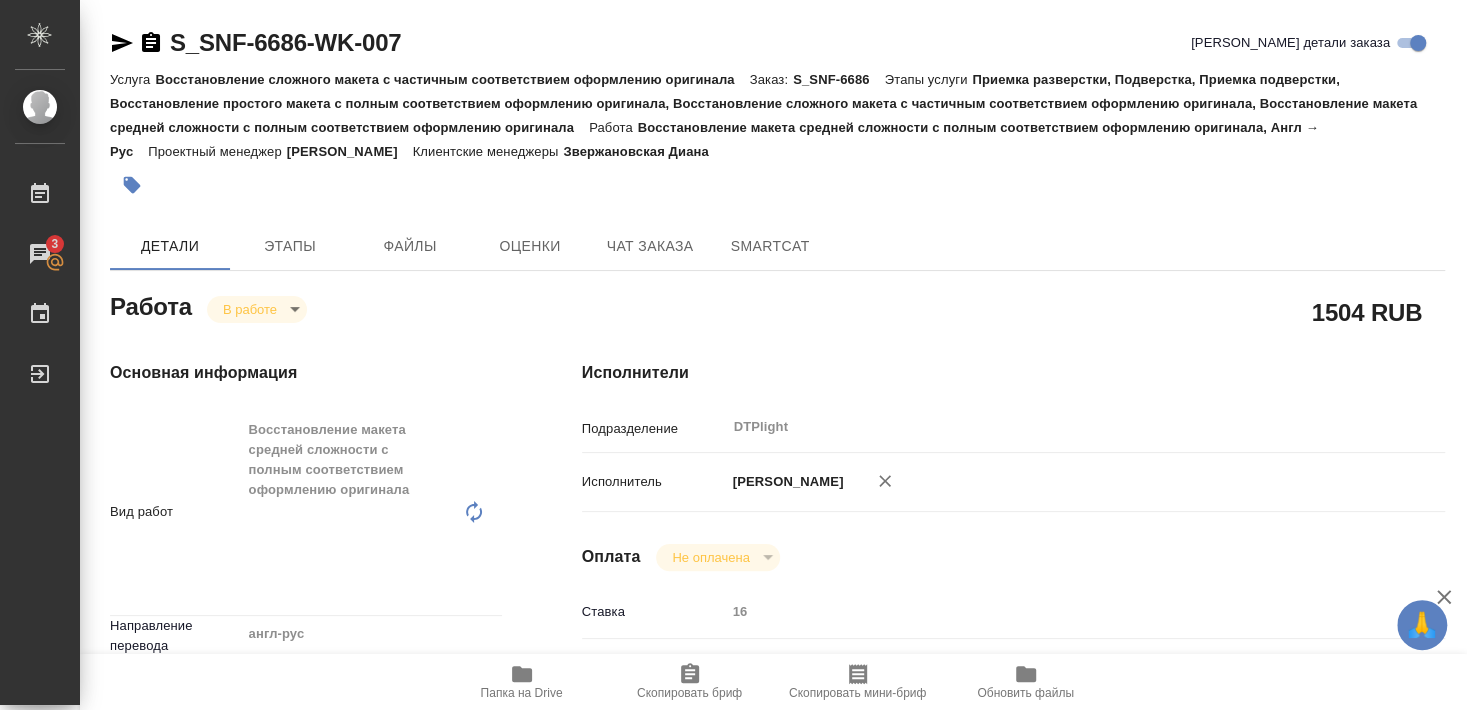 type on "x" 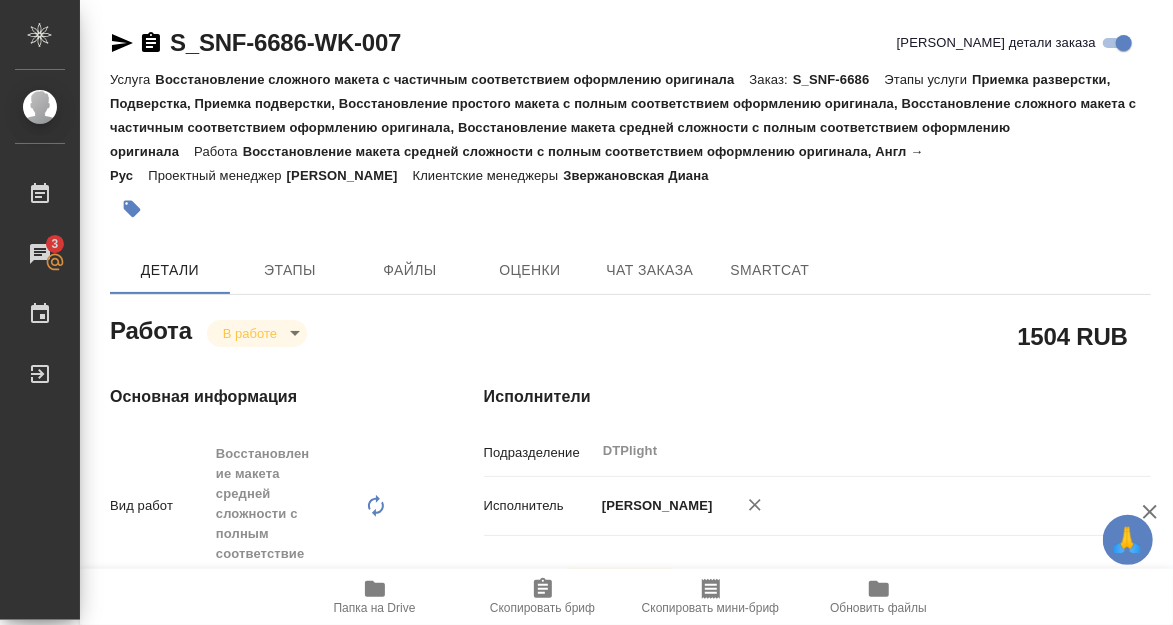 type on "x" 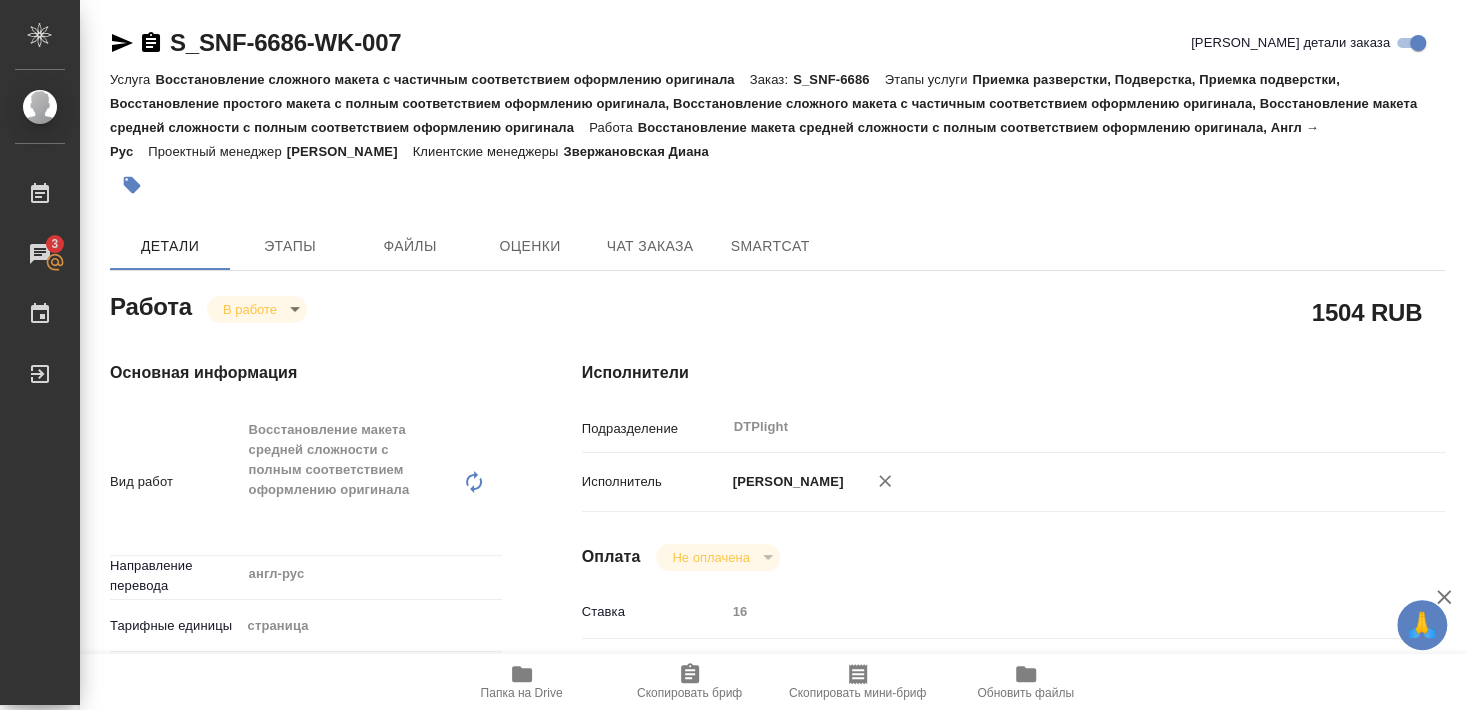 type on "x" 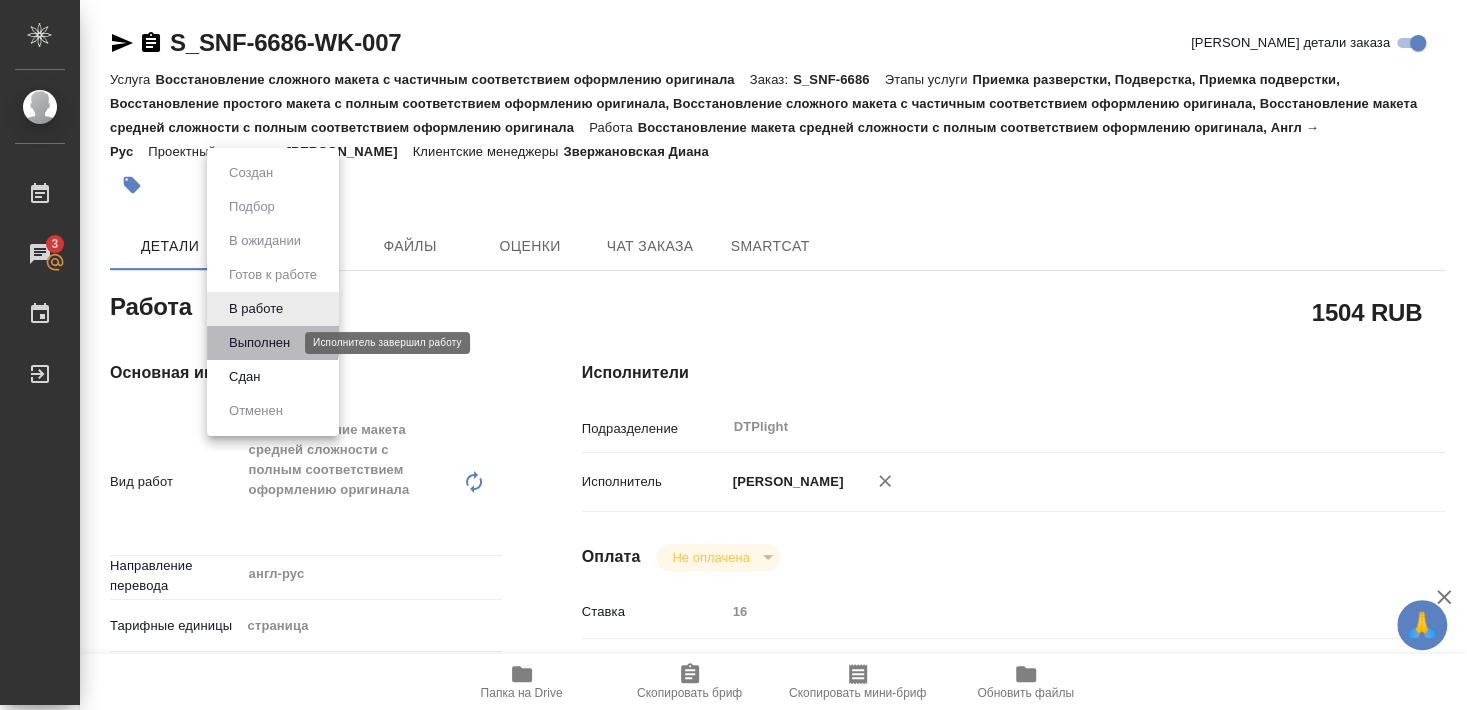 click on "Выполнен" at bounding box center [259, 343] 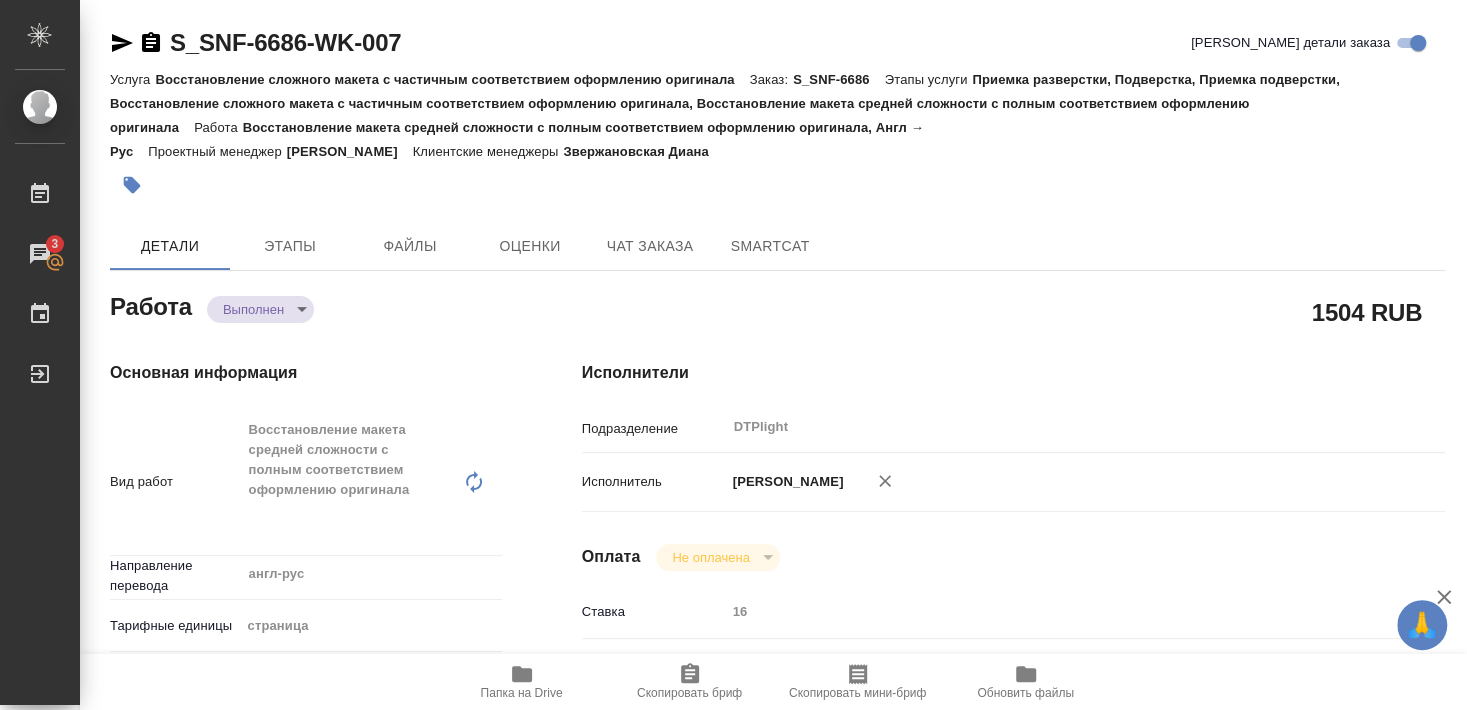 type on "x" 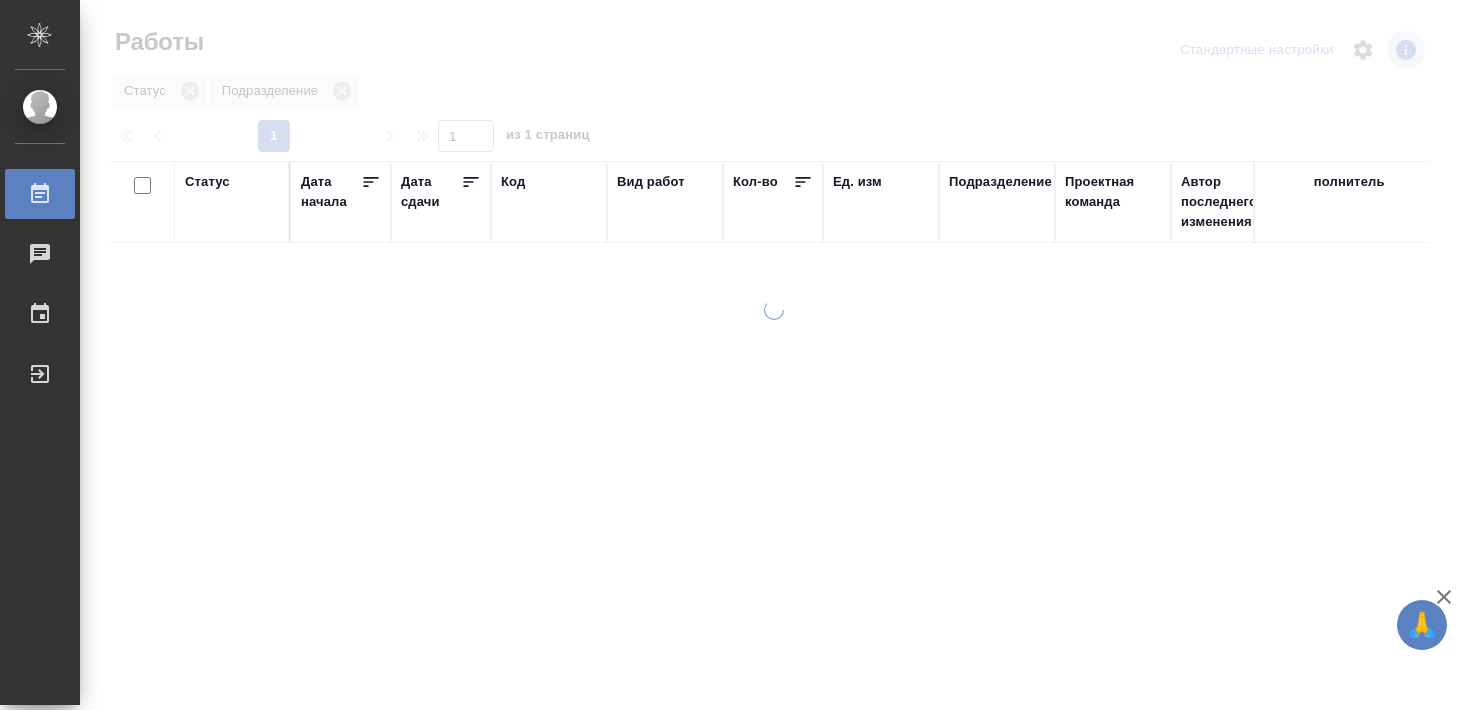 scroll, scrollTop: 0, scrollLeft: 0, axis: both 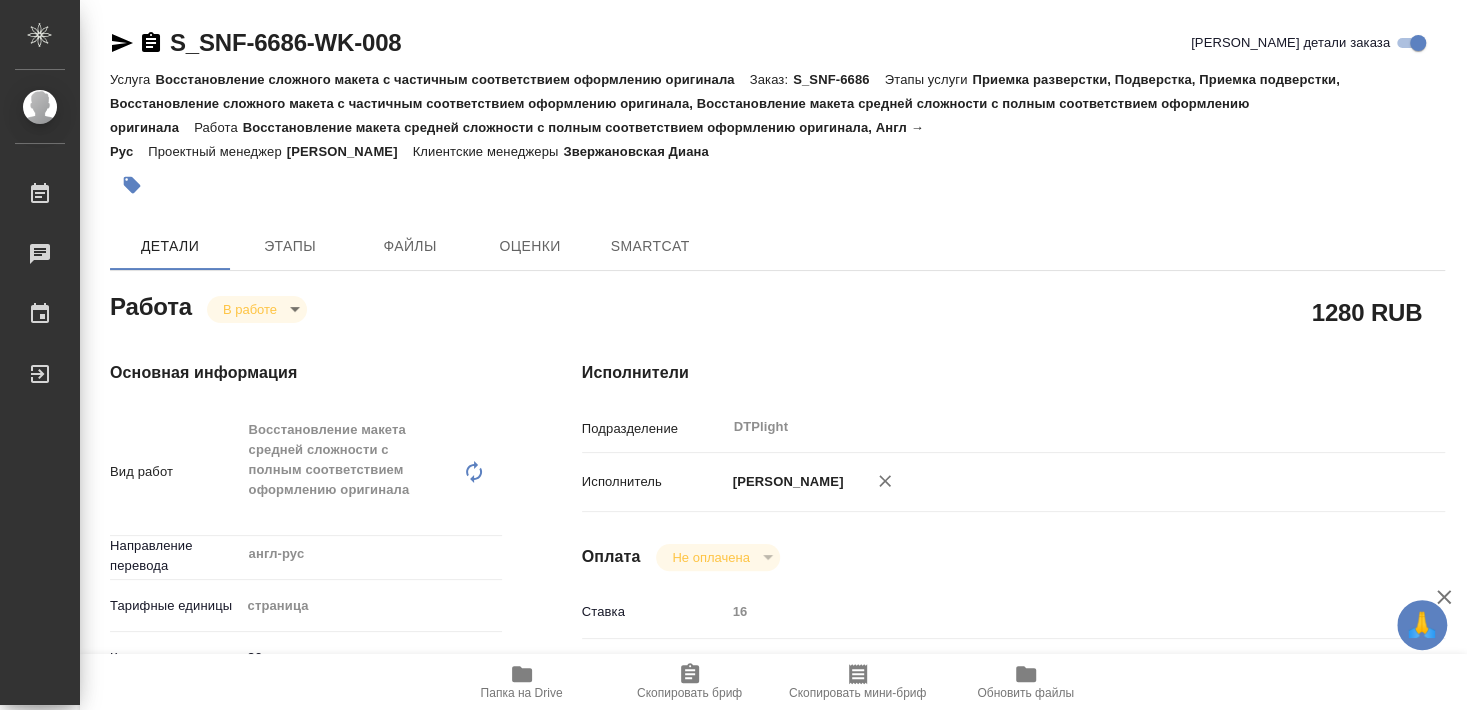 type on "x" 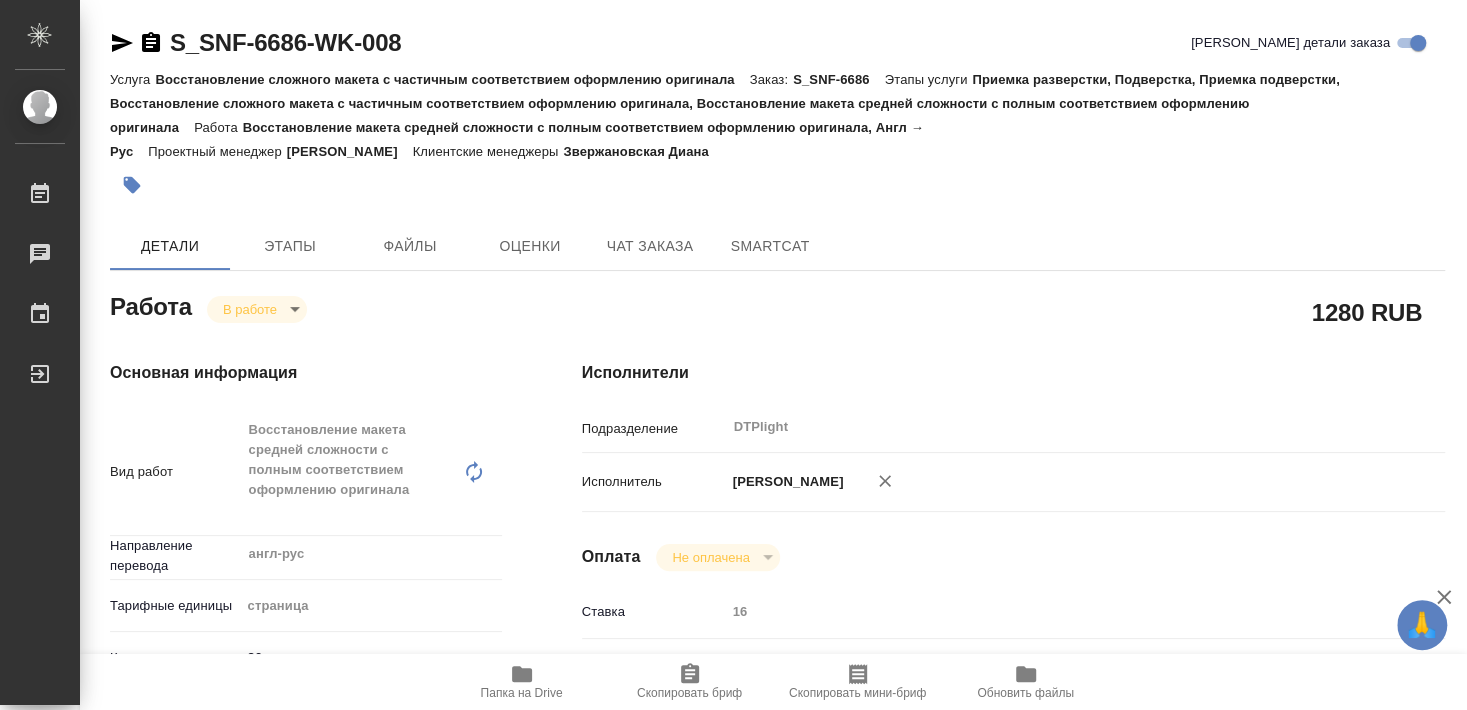 type on "x" 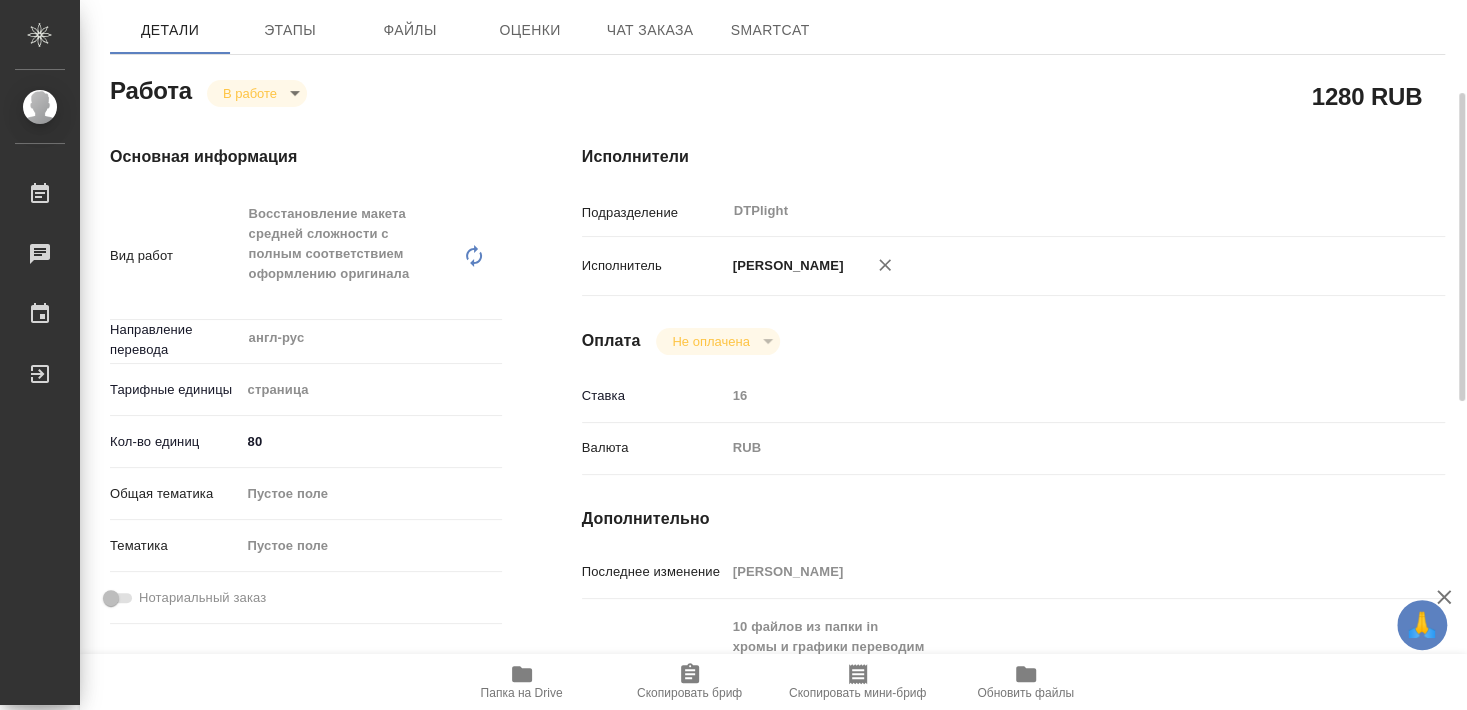 scroll, scrollTop: 432, scrollLeft: 0, axis: vertical 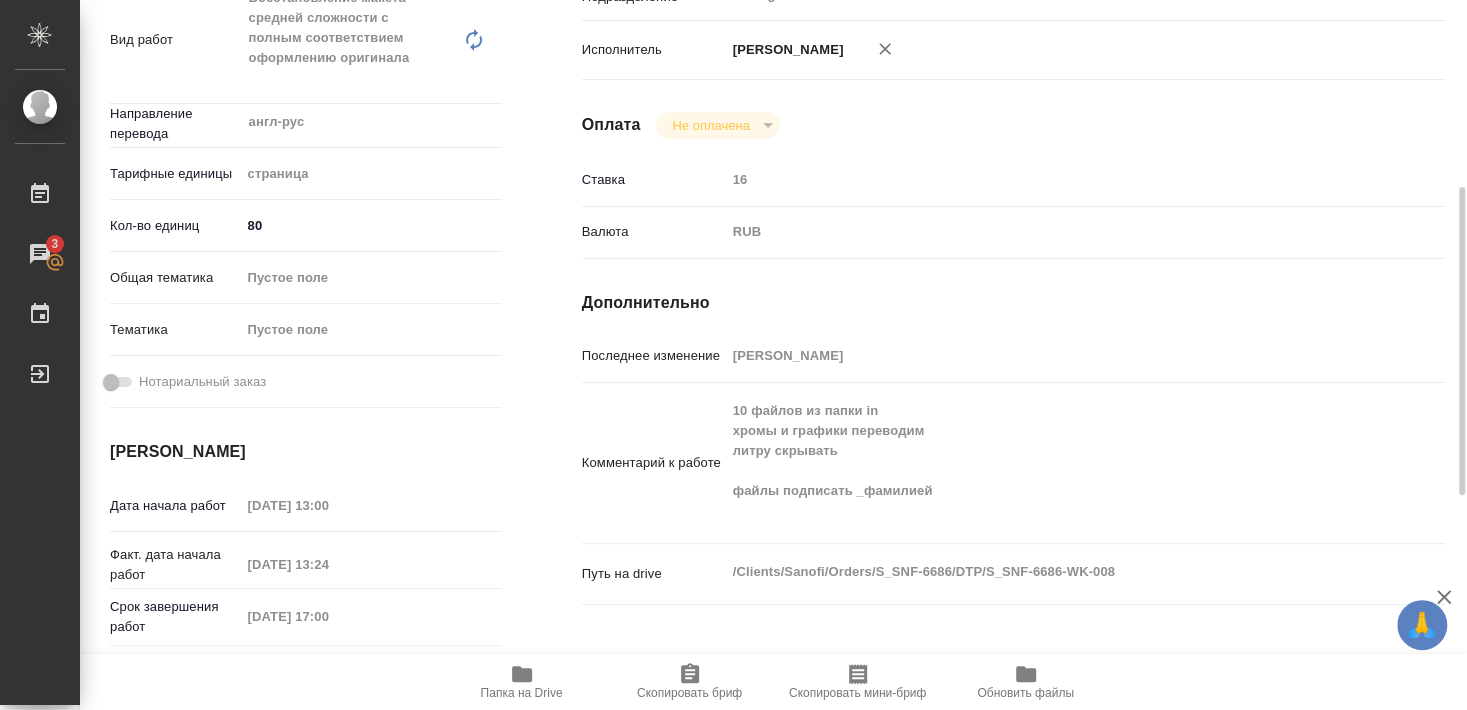 type on "x" 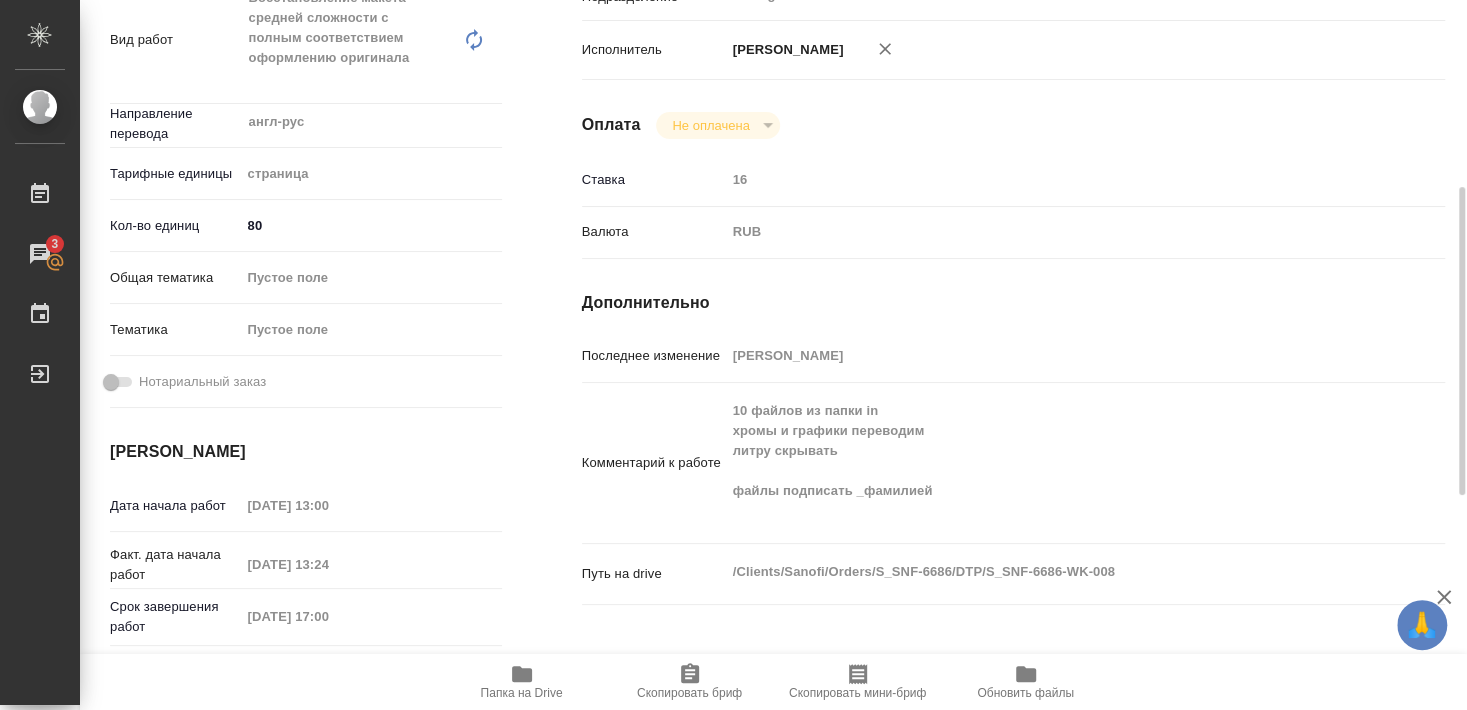 type on "x" 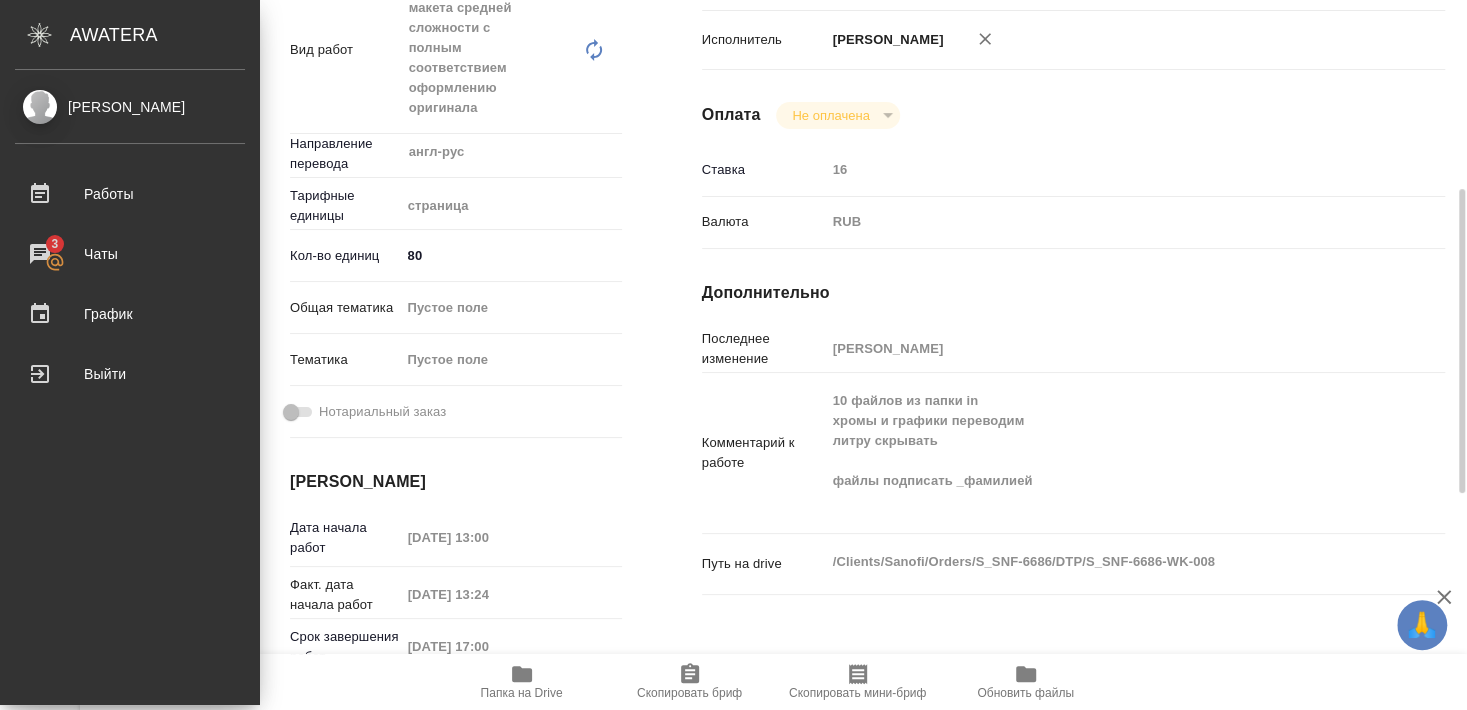 type on "x" 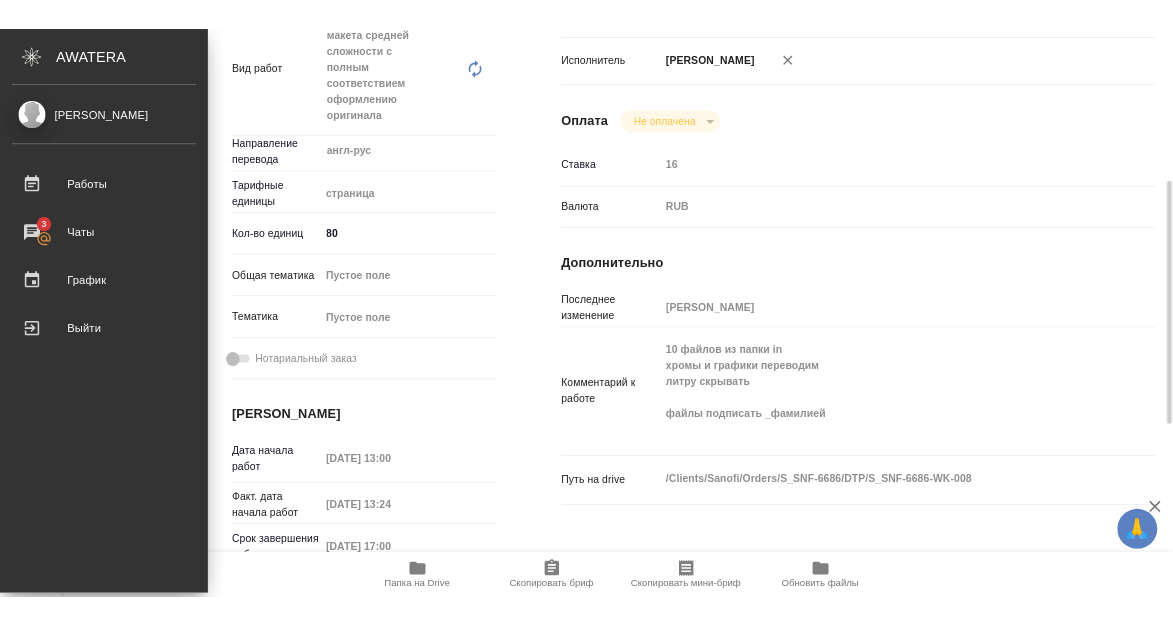 scroll, scrollTop: 452, scrollLeft: 0, axis: vertical 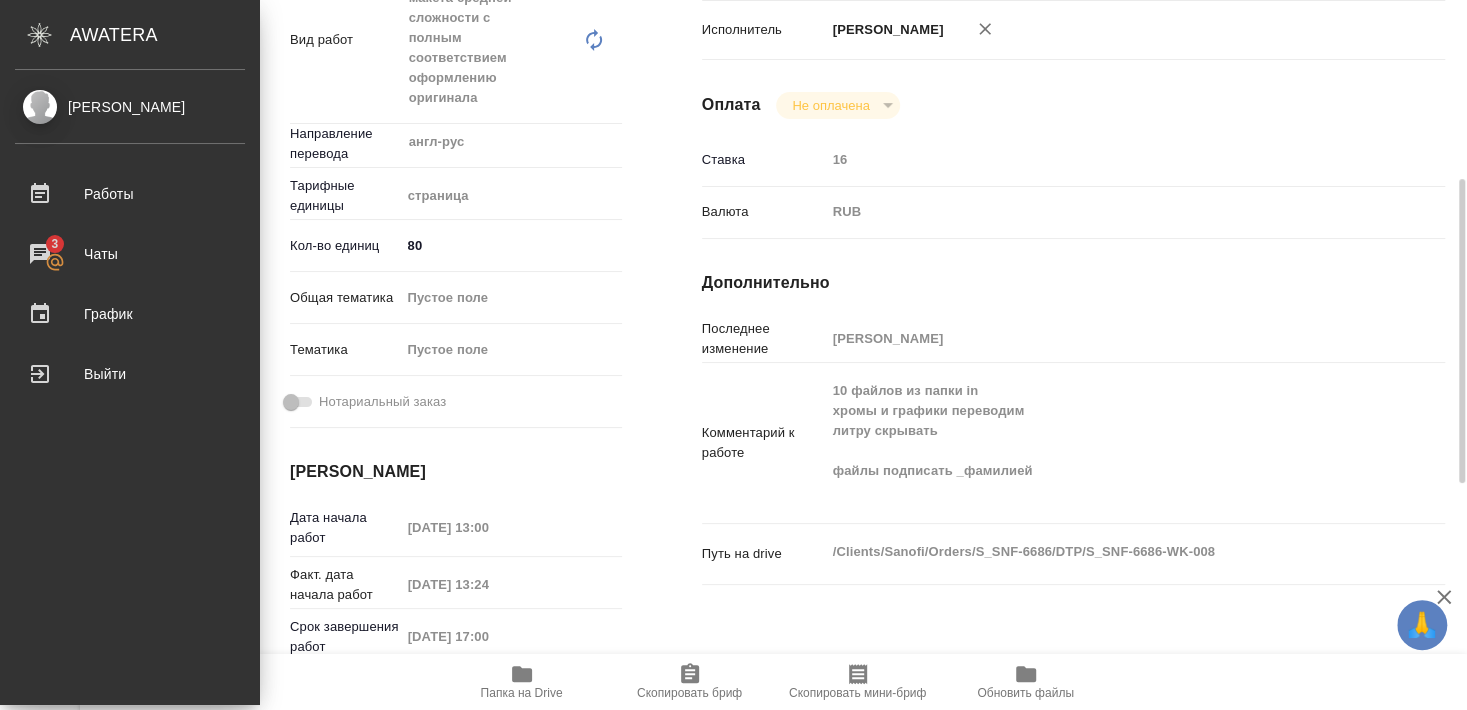 type on "x" 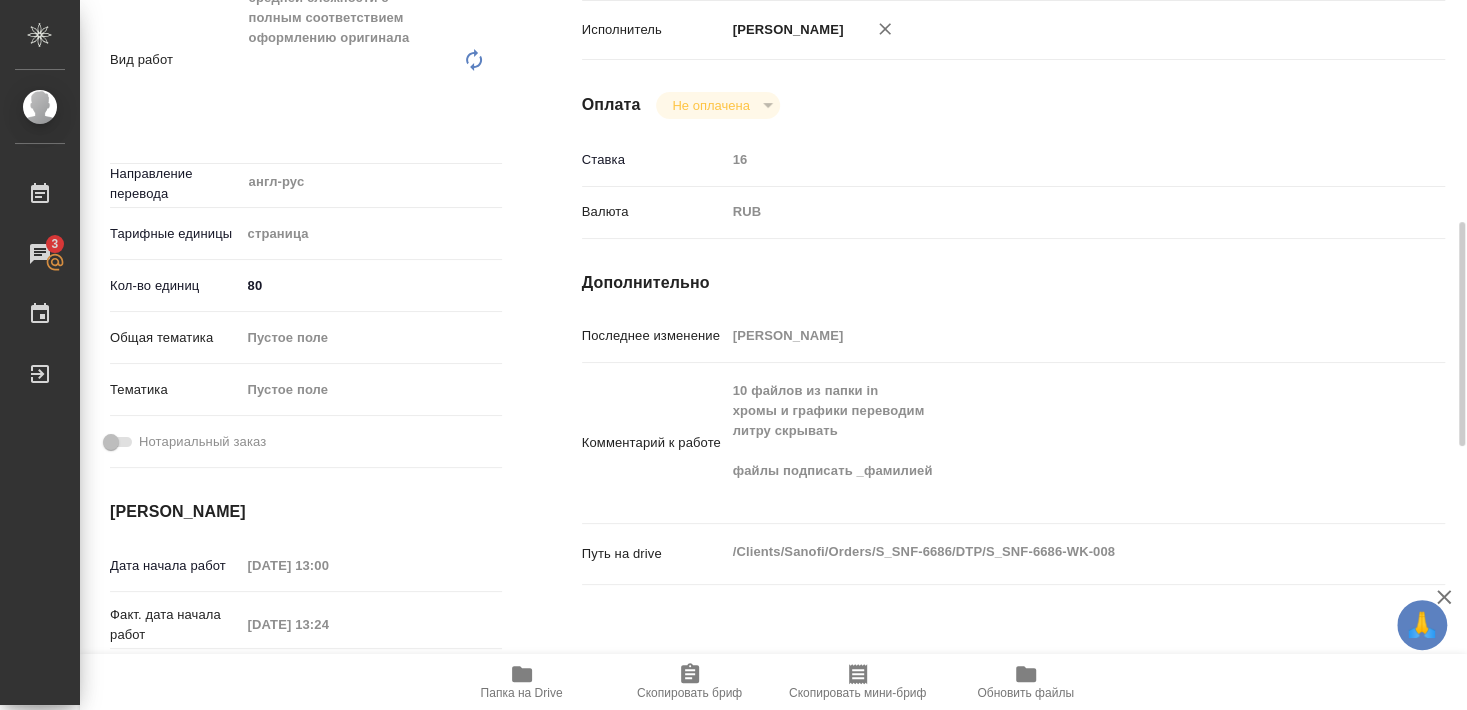 type on "x" 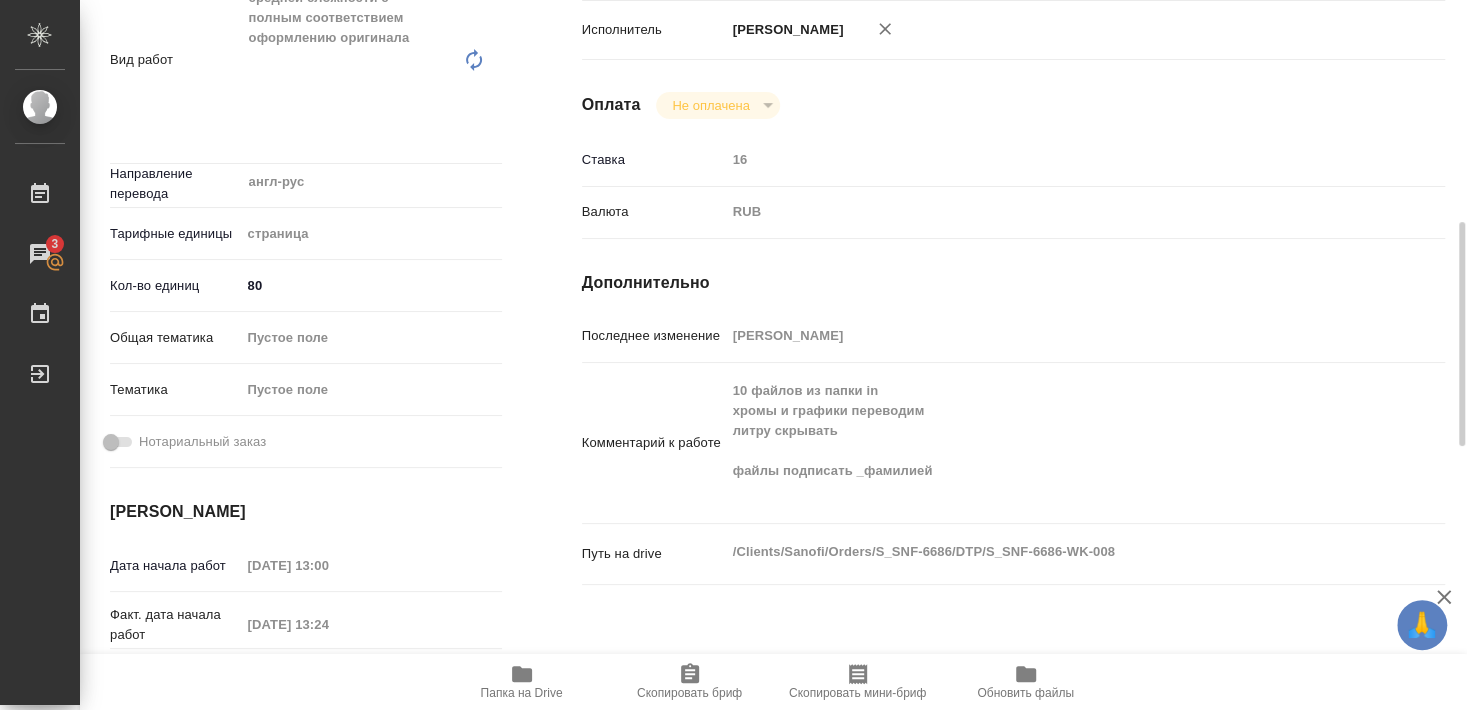 type on "x" 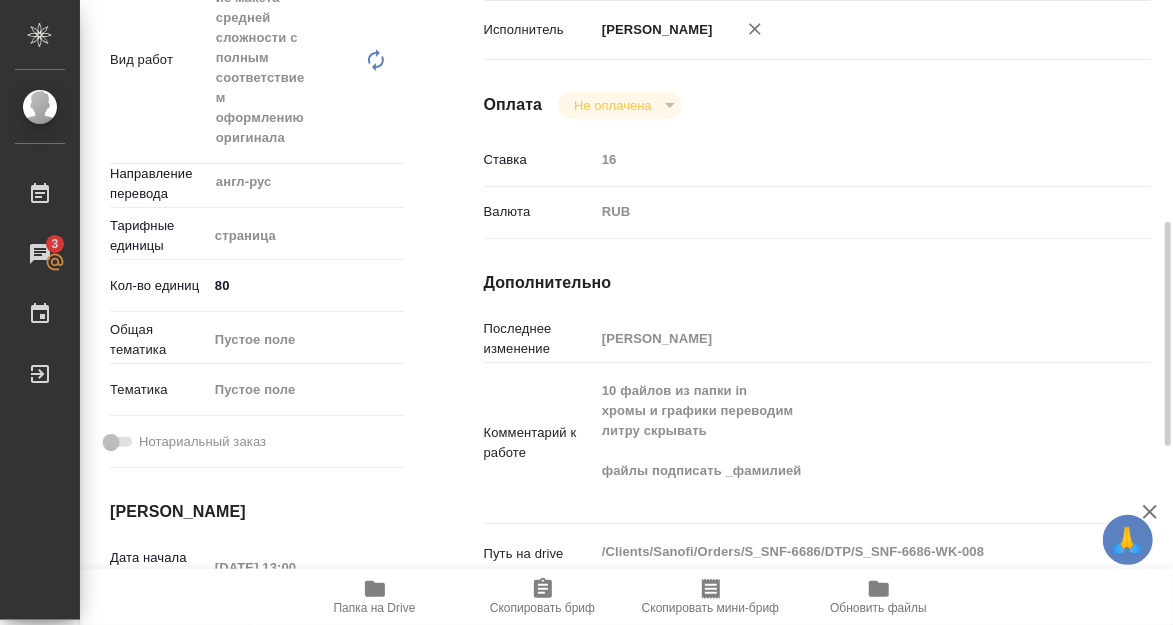 scroll, scrollTop: 496, scrollLeft: 0, axis: vertical 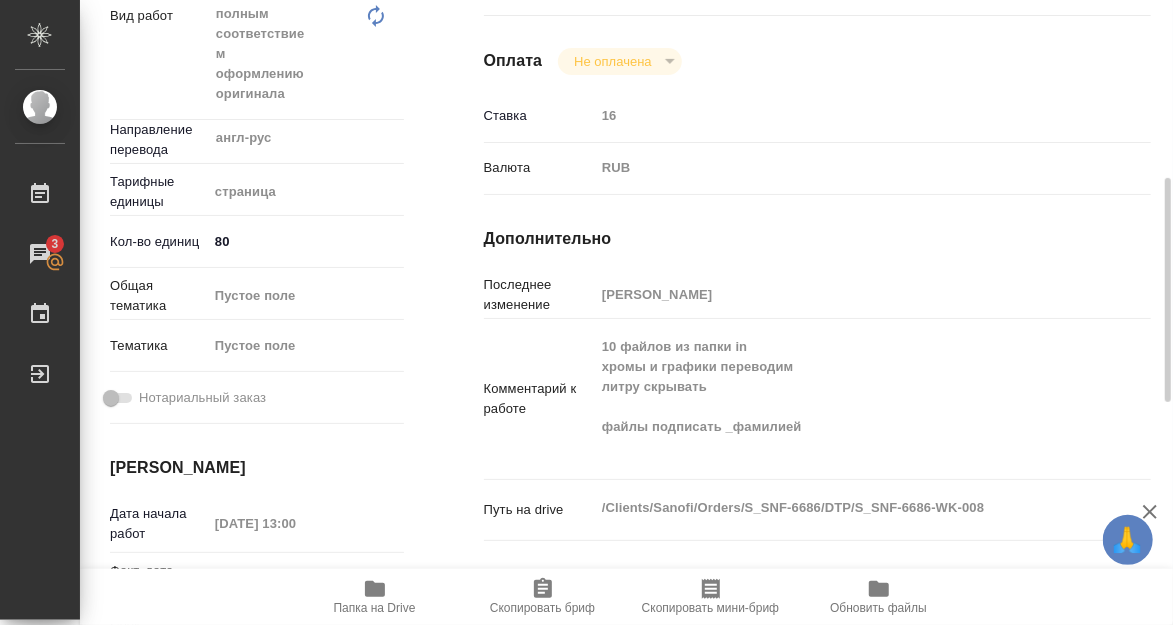 type on "x" 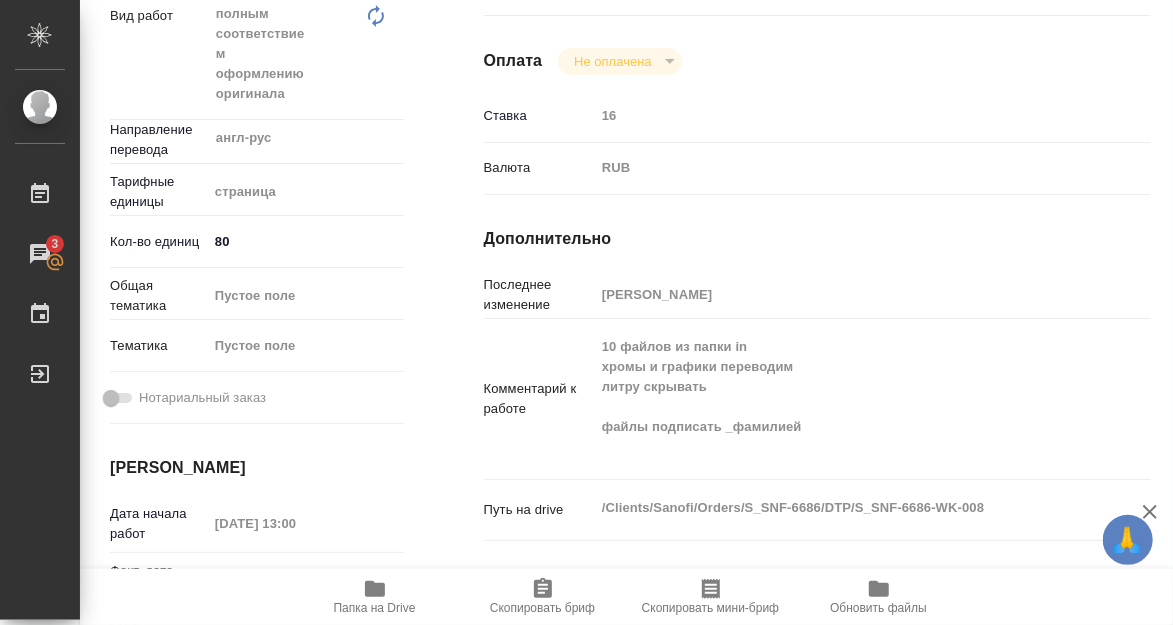 type on "x" 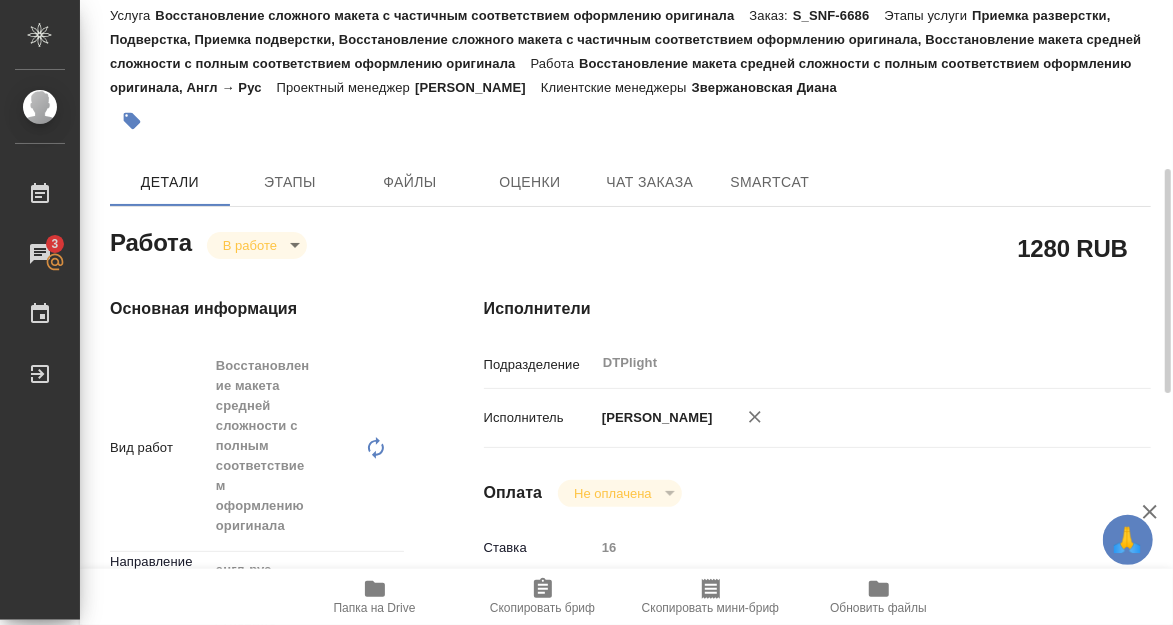 scroll, scrollTop: 172, scrollLeft: 0, axis: vertical 